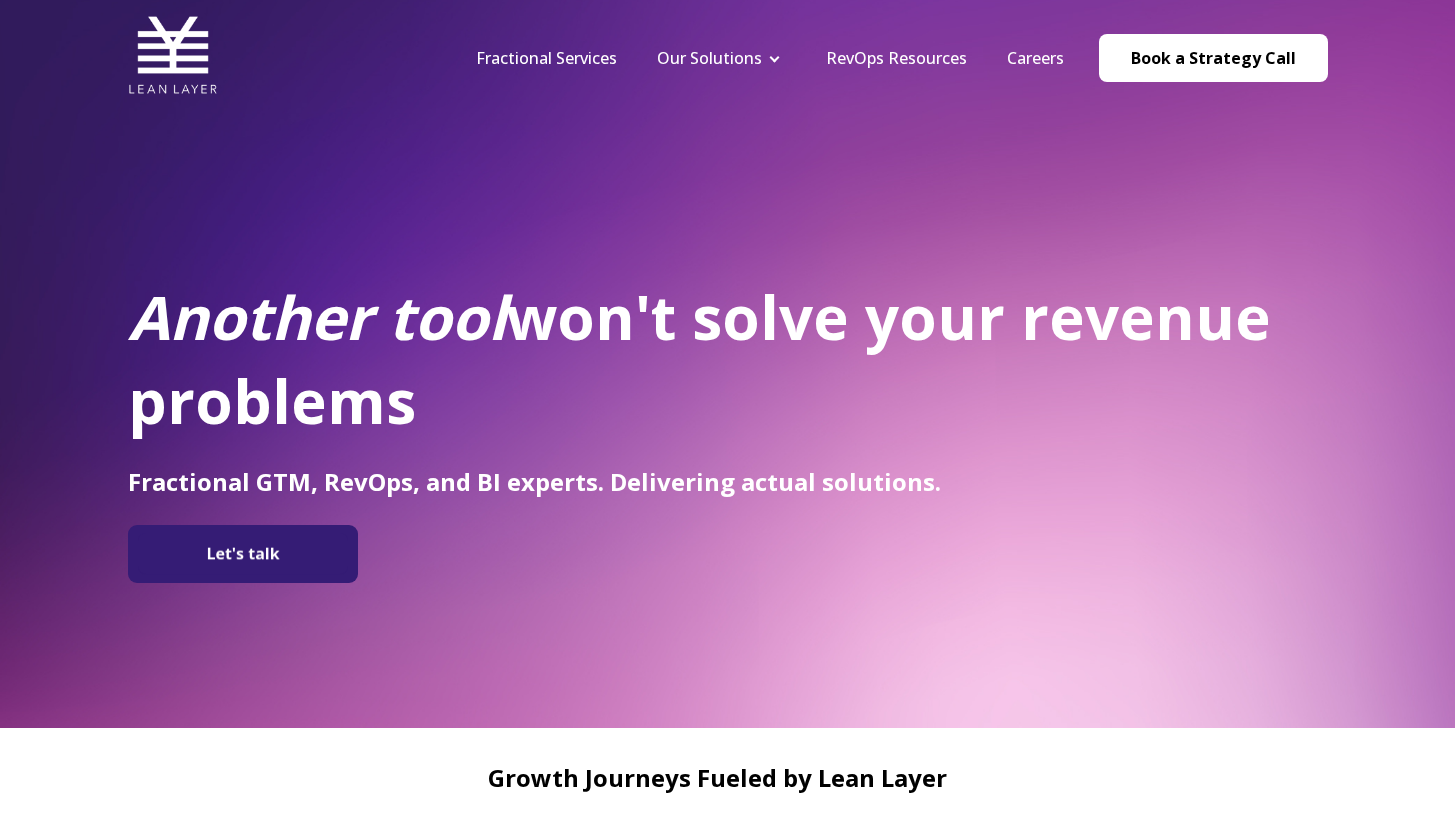 scroll, scrollTop: 0, scrollLeft: 0, axis: both 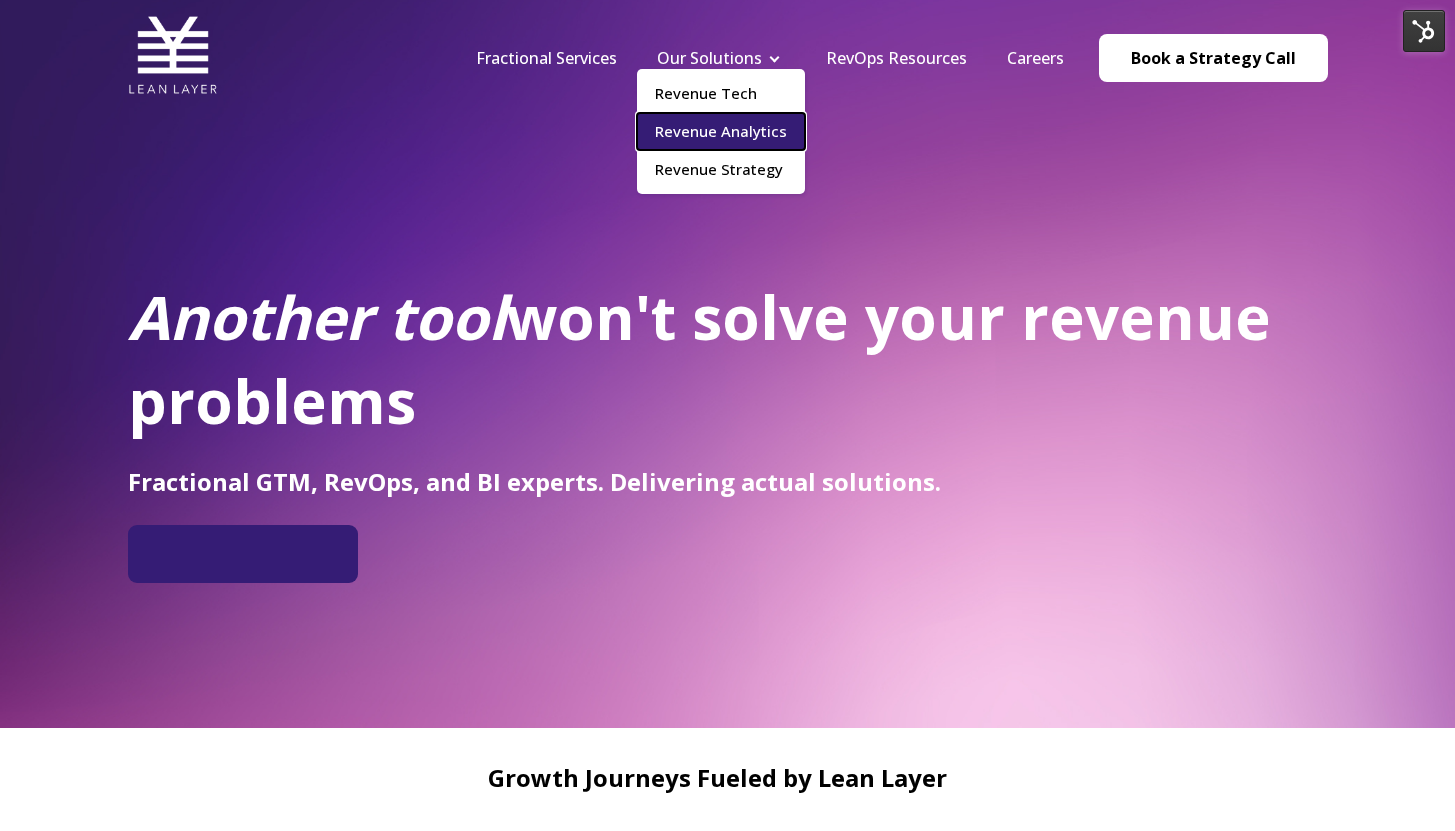 click on "Revenue Analytics" at bounding box center (721, 131) 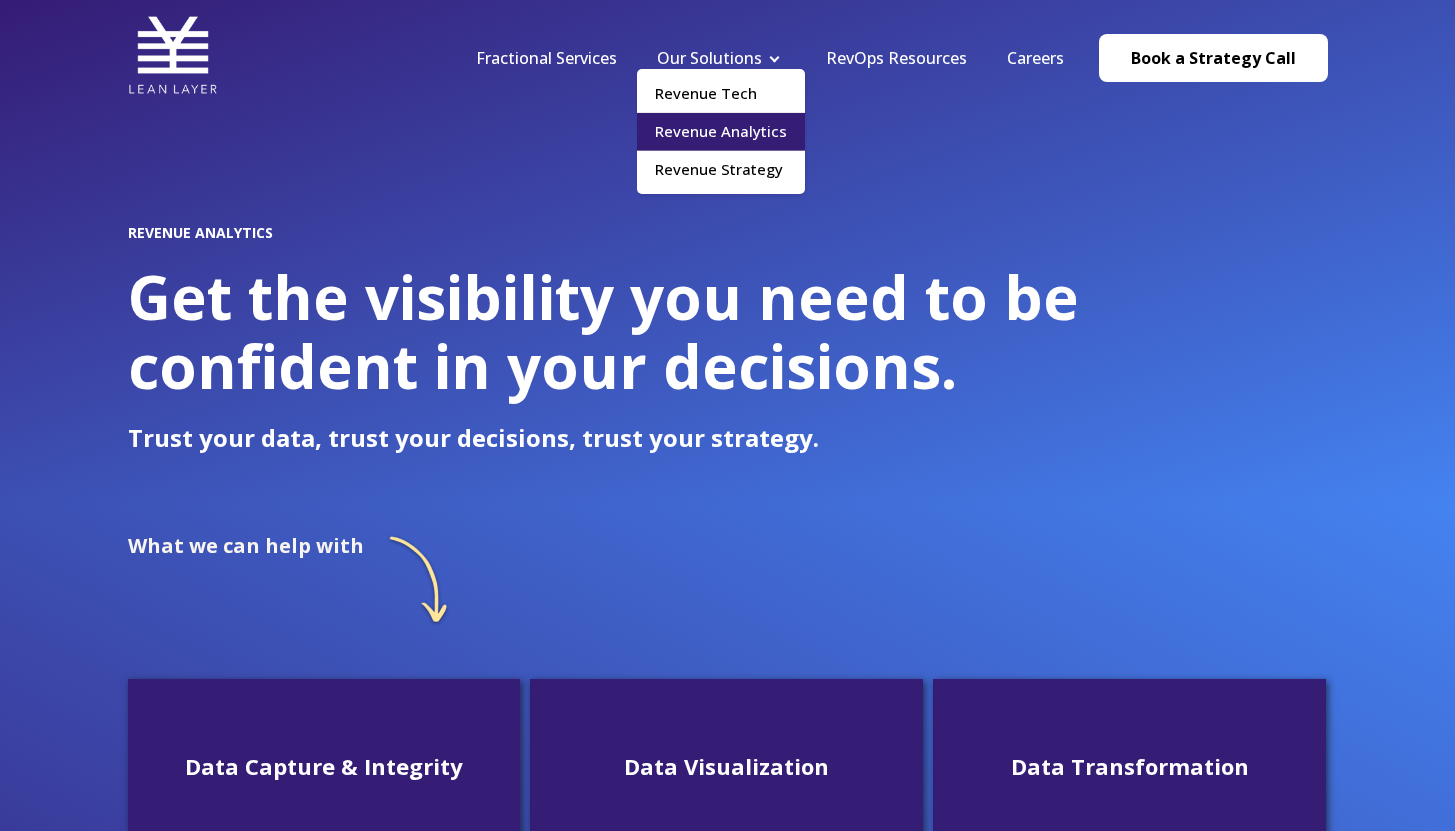 scroll, scrollTop: 0, scrollLeft: 0, axis: both 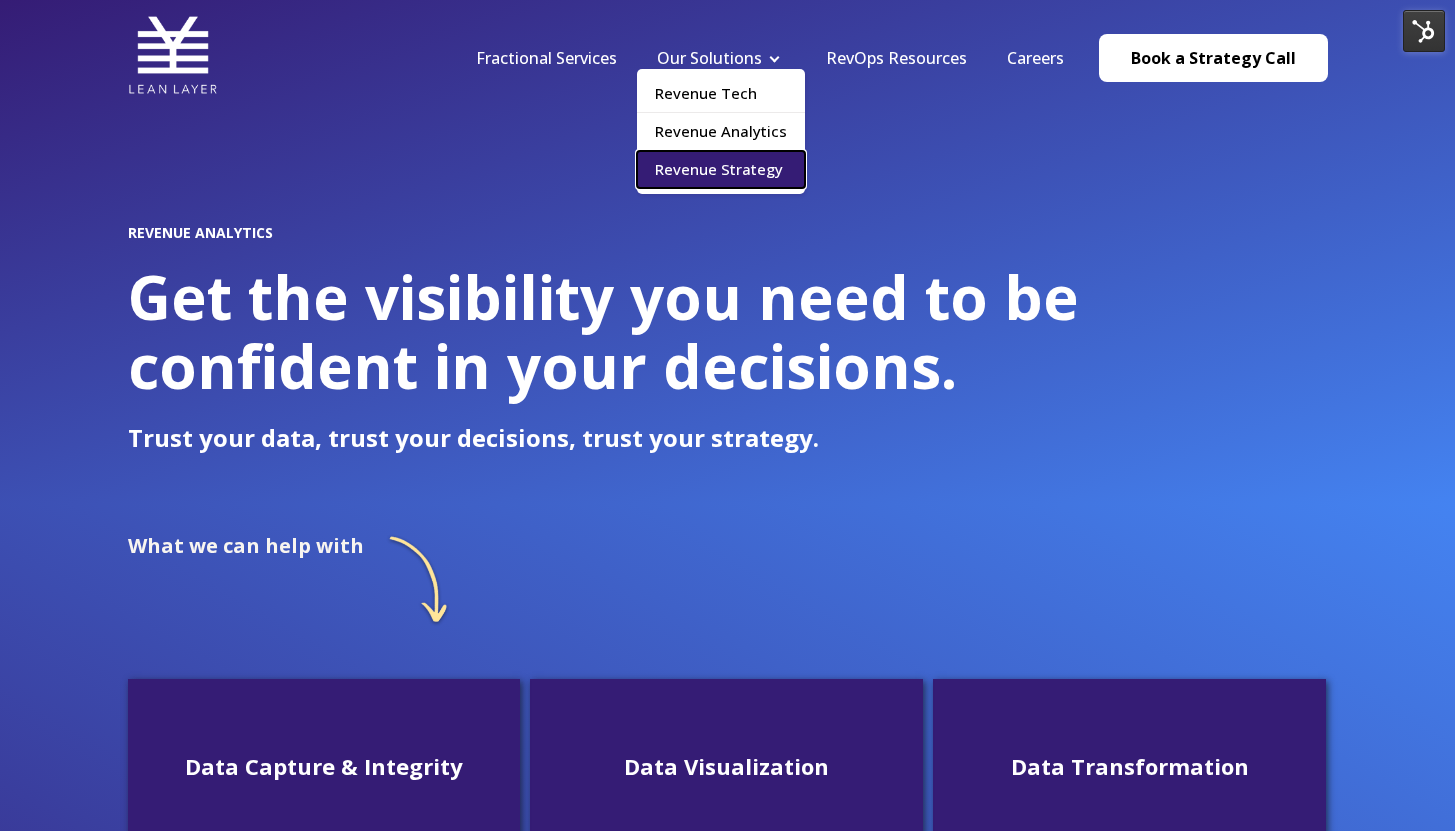 click on "Revenue Strategy" at bounding box center (721, 169) 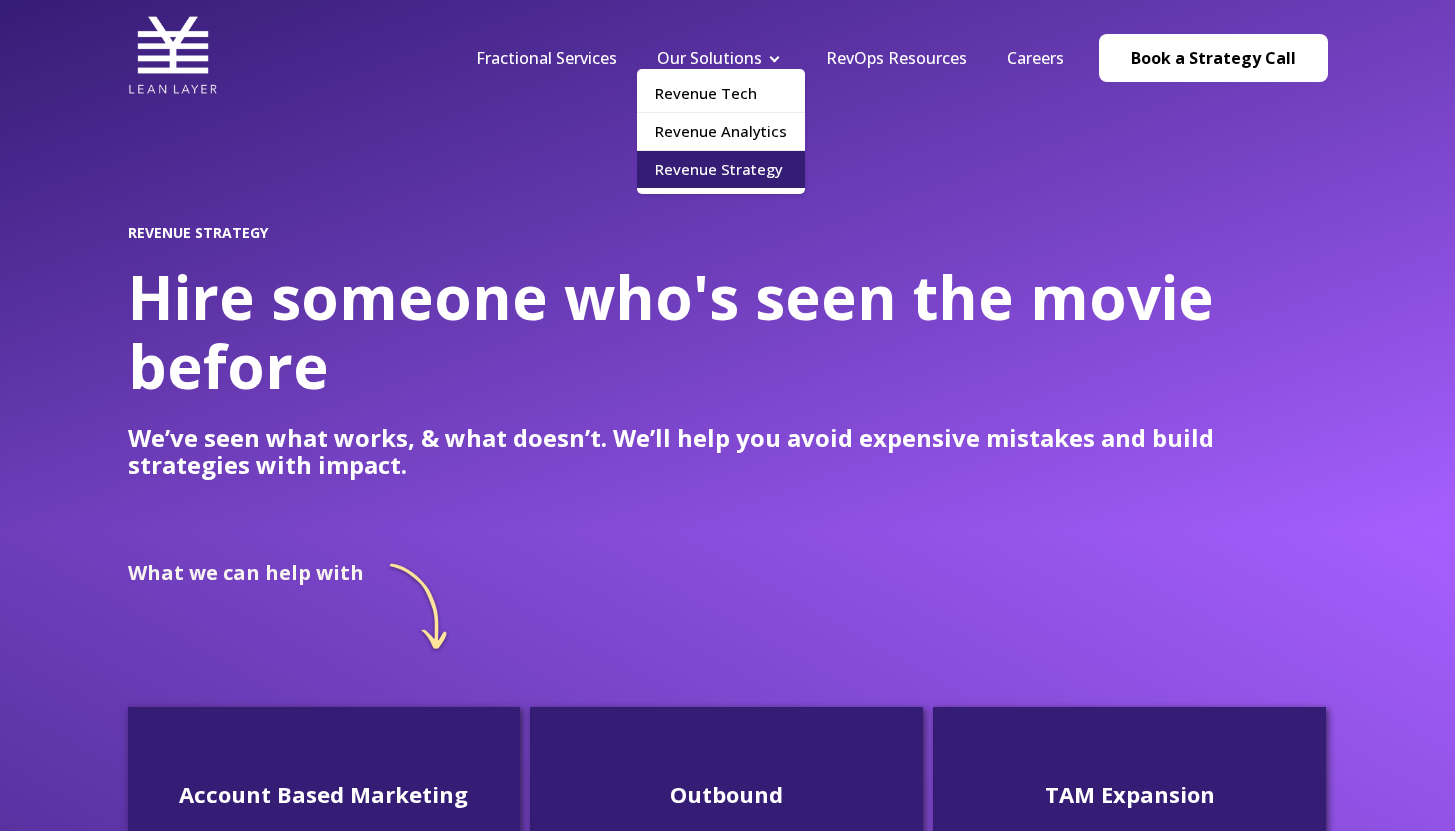 scroll, scrollTop: 0, scrollLeft: 0, axis: both 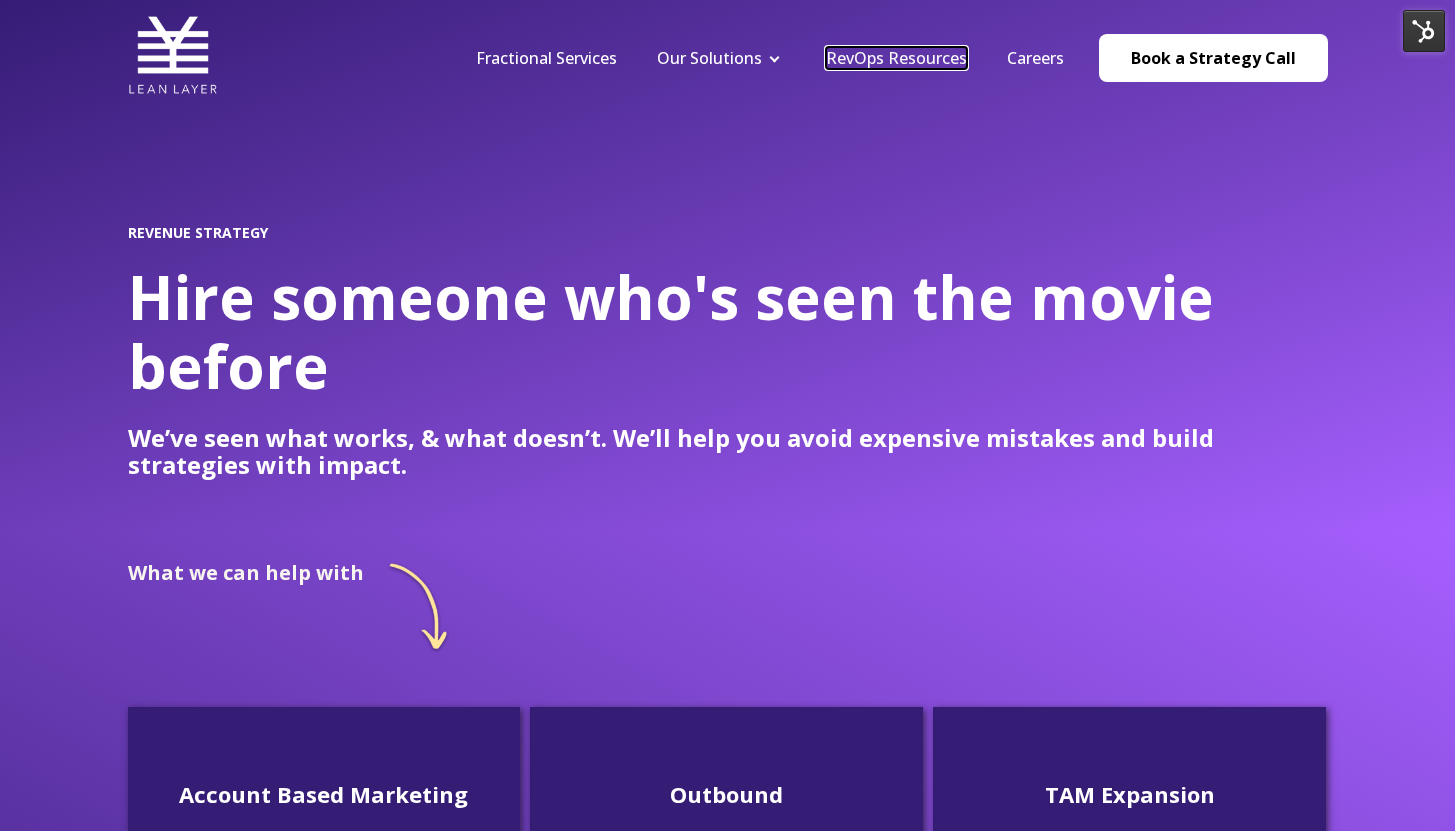 click on "RevOps Resources" at bounding box center (896, 58) 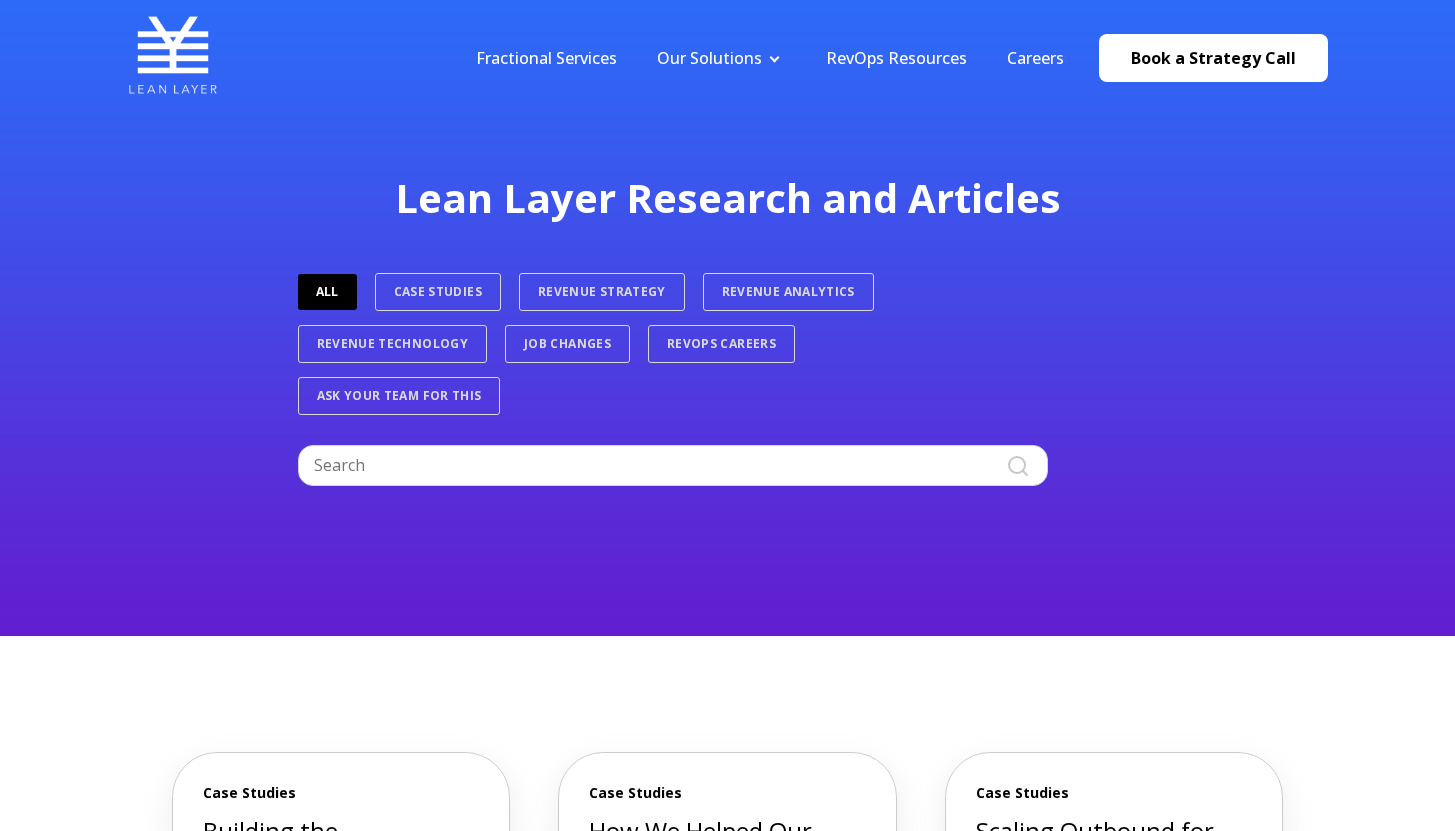 scroll, scrollTop: 0, scrollLeft: 0, axis: both 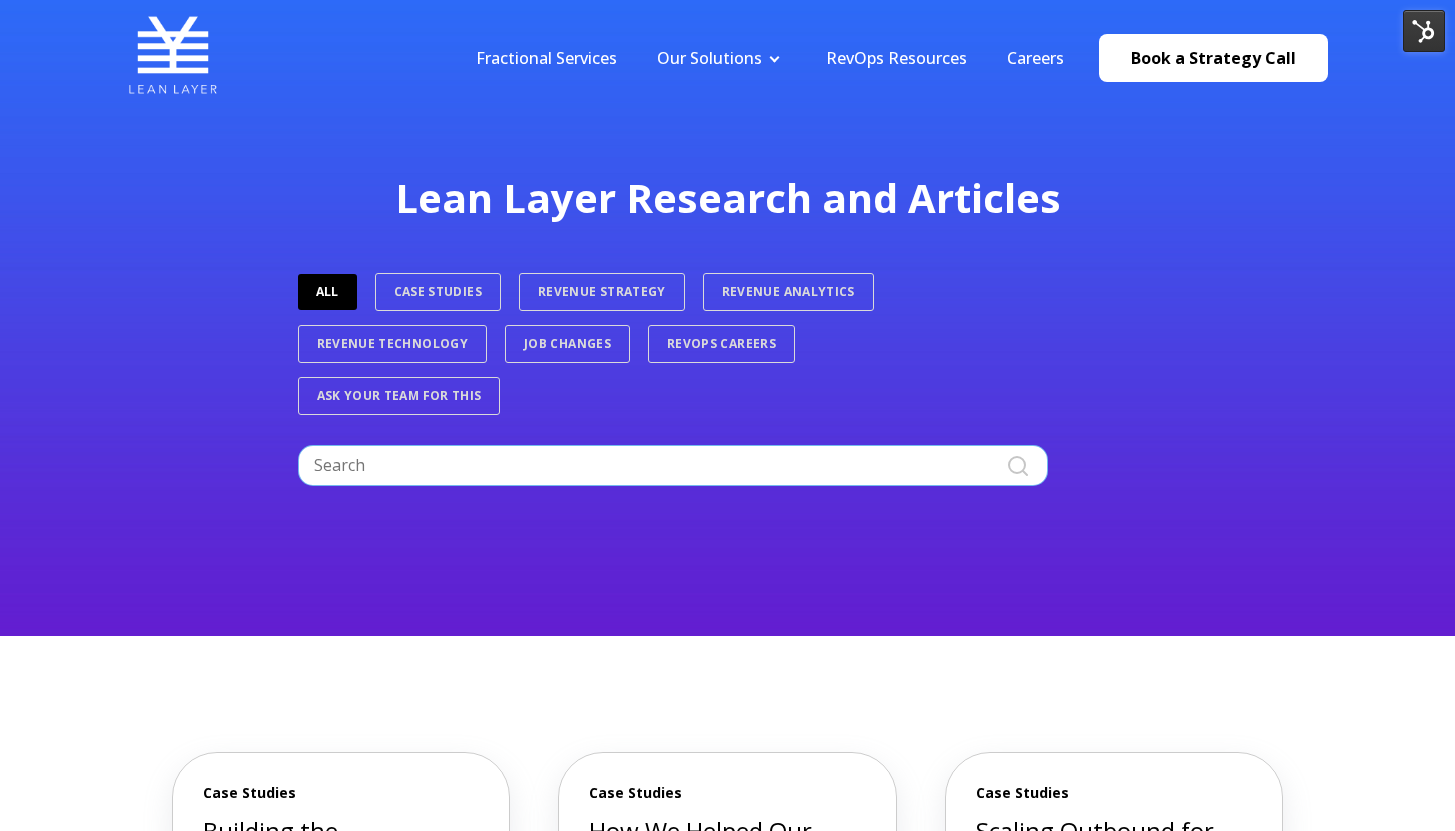 drag, startPoint x: 496, startPoint y: 456, endPoint x: 506, endPoint y: 448, distance: 12.806249 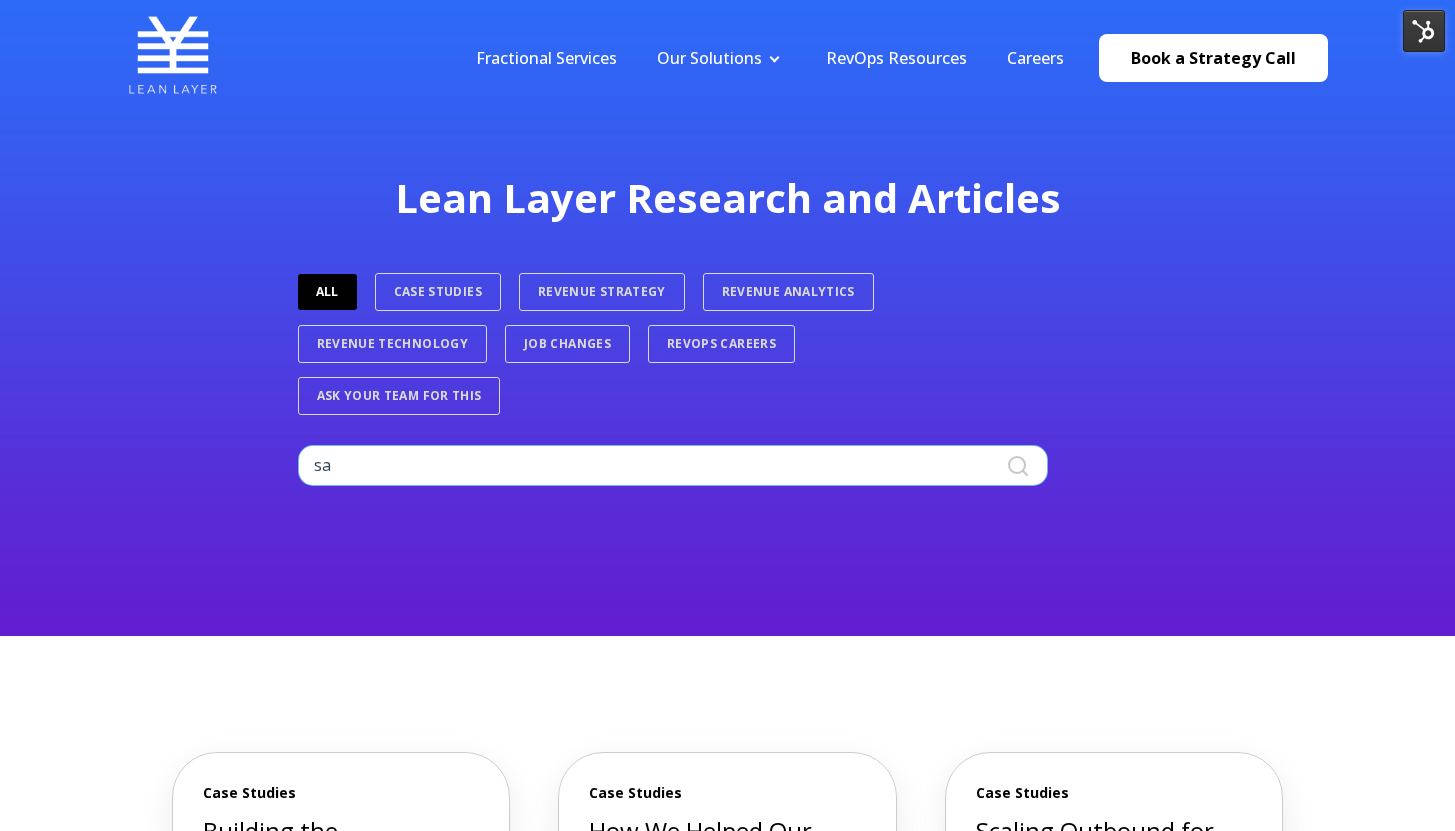 type on "s" 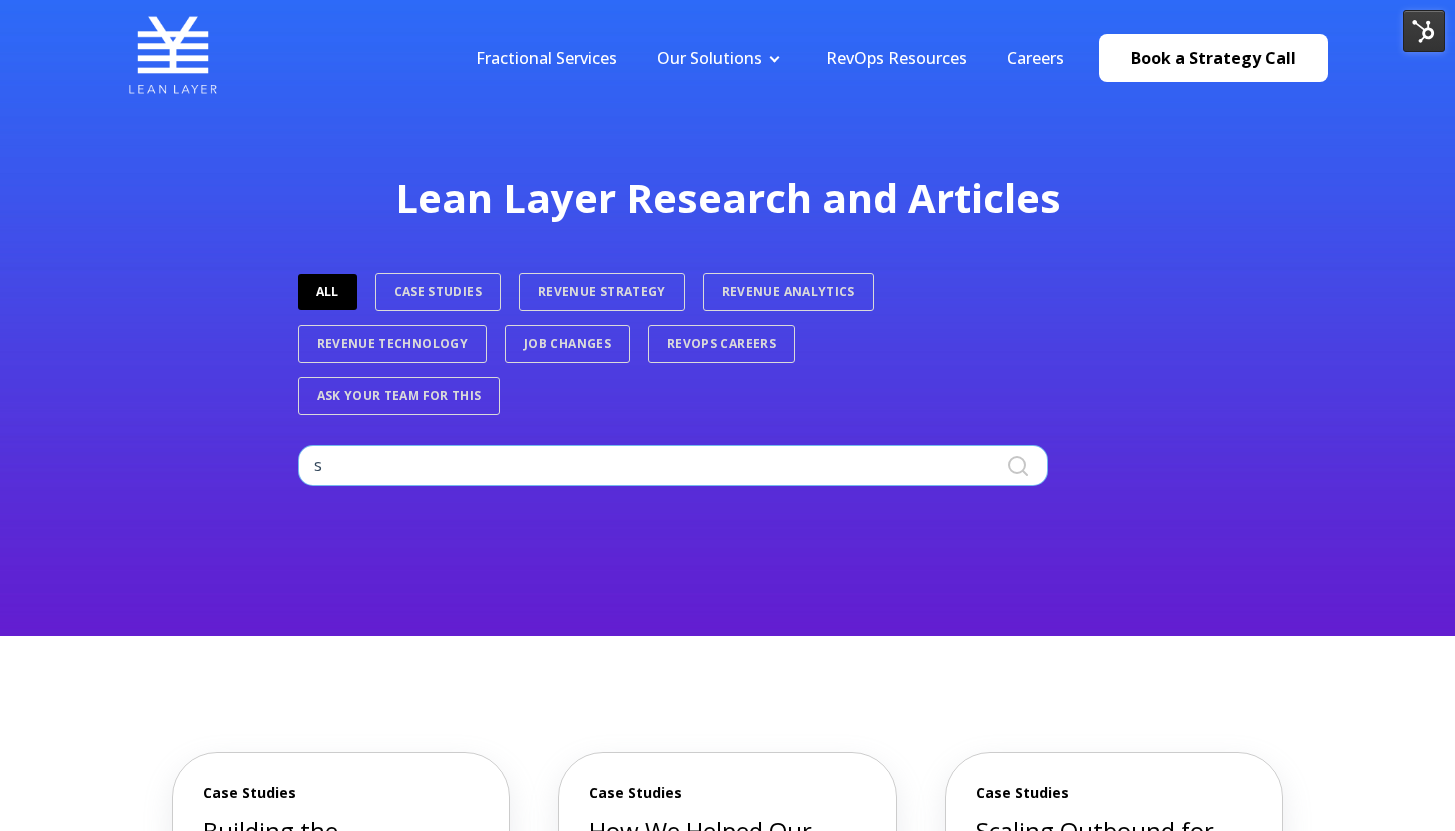 type 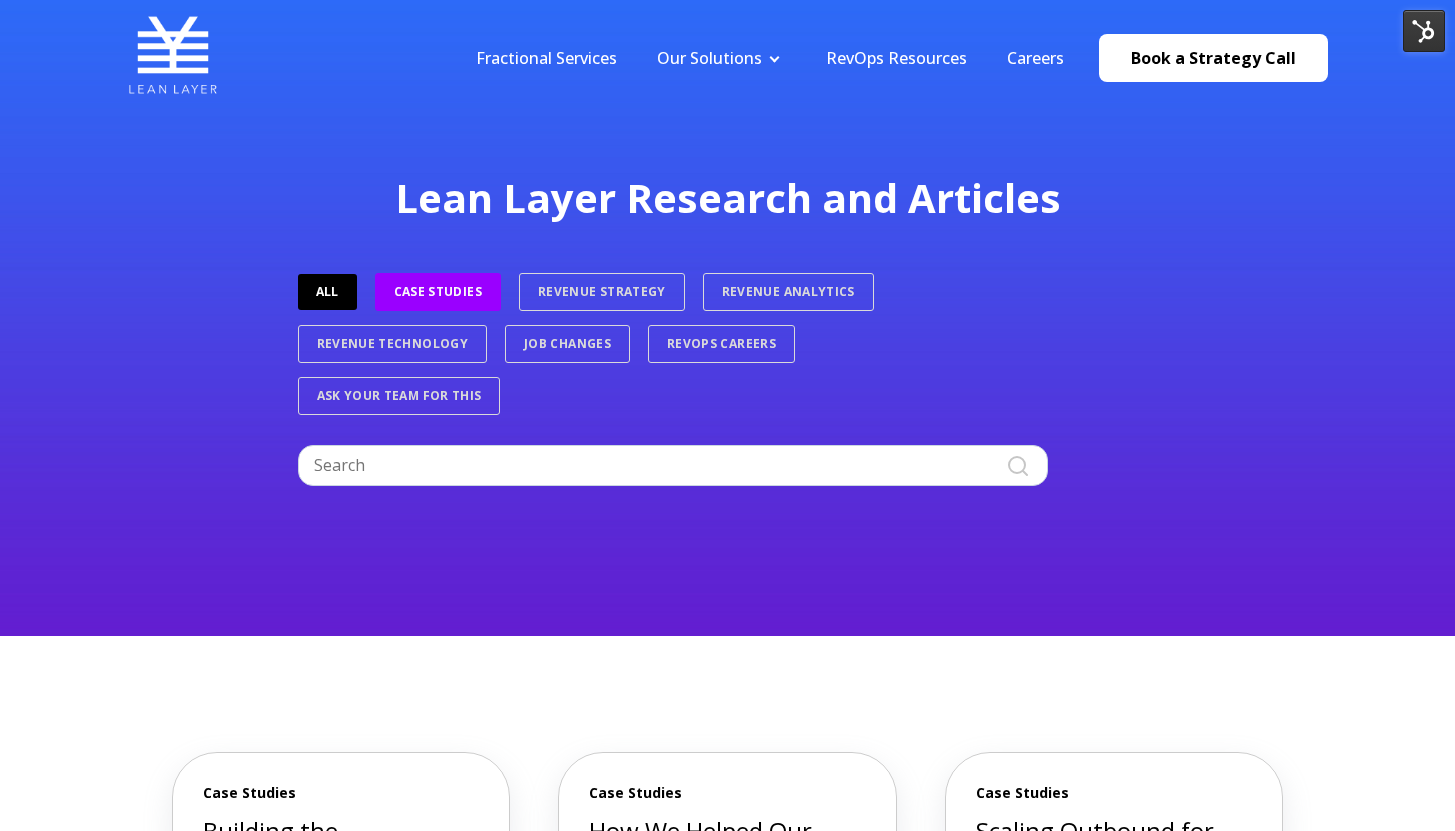 drag, startPoint x: 491, startPoint y: 313, endPoint x: 479, endPoint y: 305, distance: 14.422205 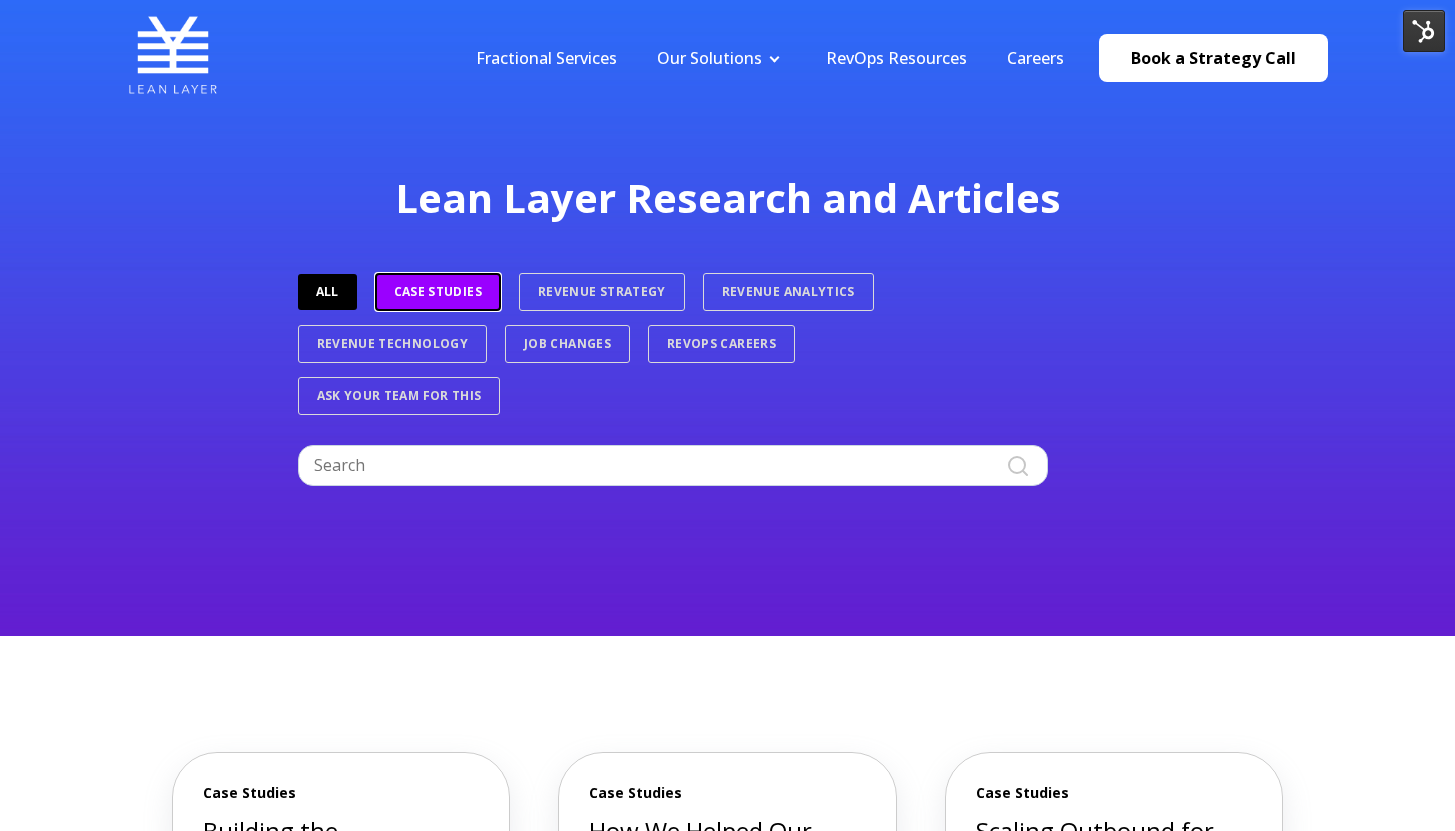 click on "Case Studies" at bounding box center [438, 292] 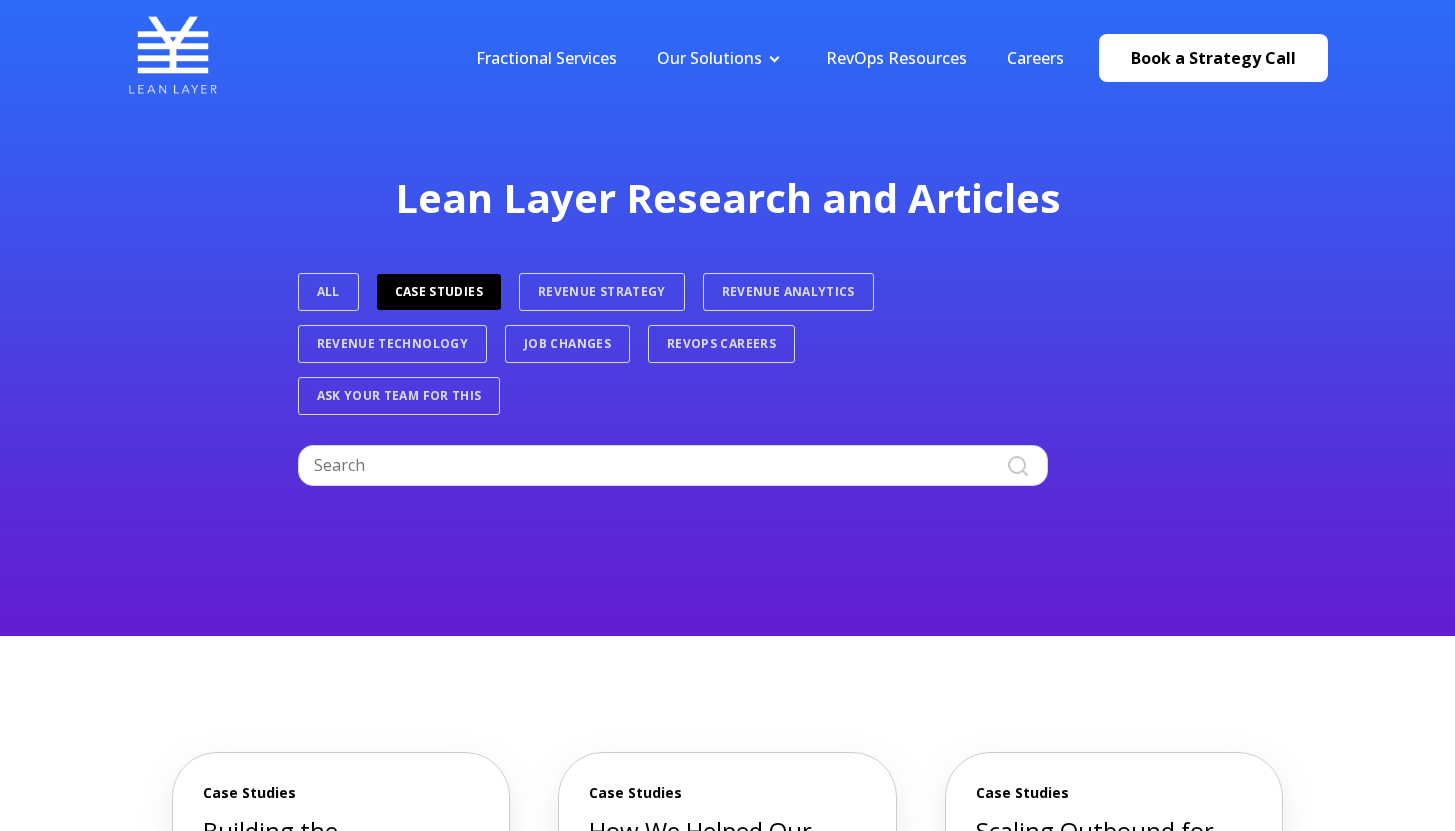 scroll, scrollTop: 0, scrollLeft: 0, axis: both 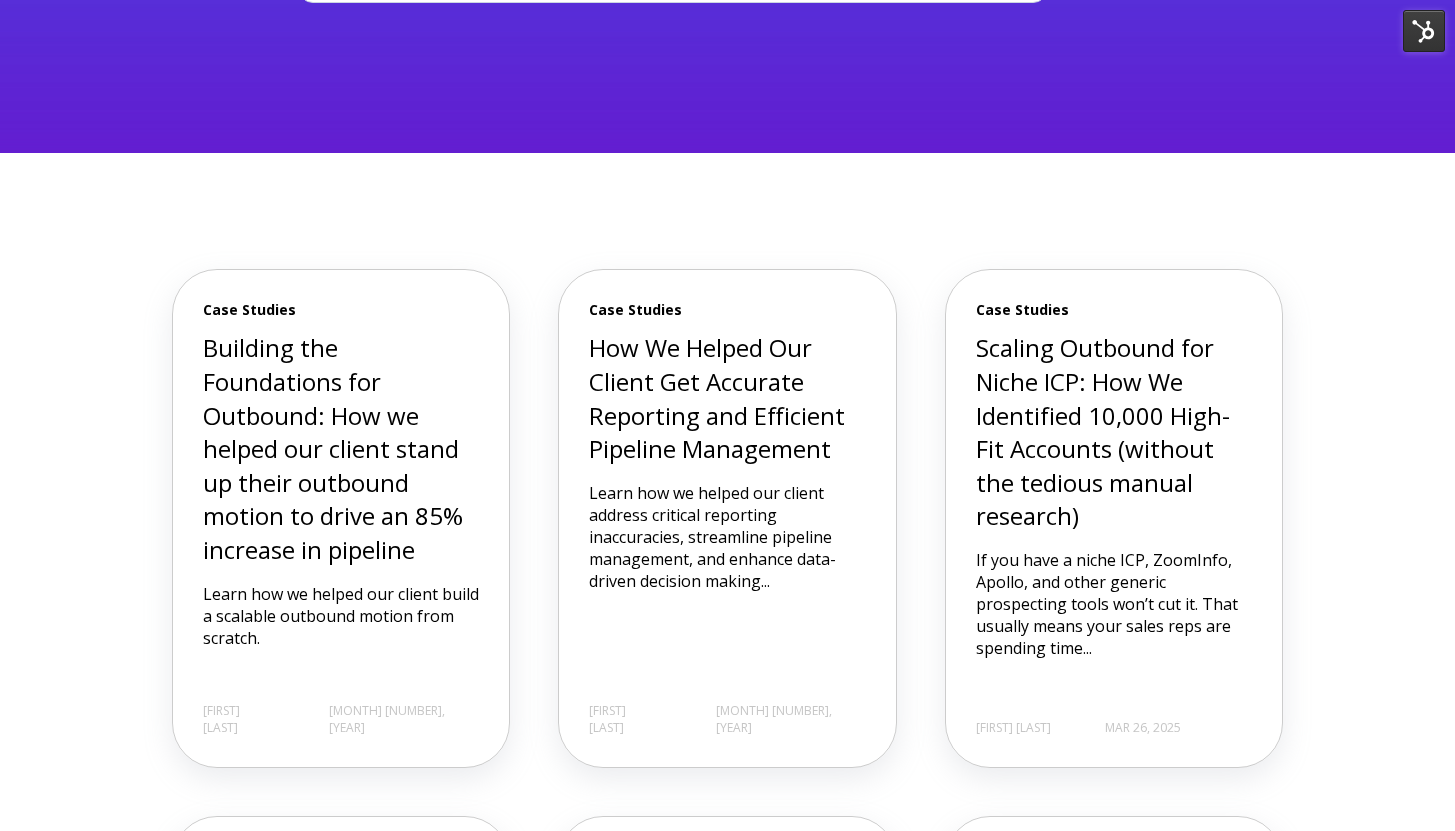 click on "Building the Foundations for Outbound: How we helped our client stand up their outbound motion to drive an 85% increase in pipeline" at bounding box center (341, 448) 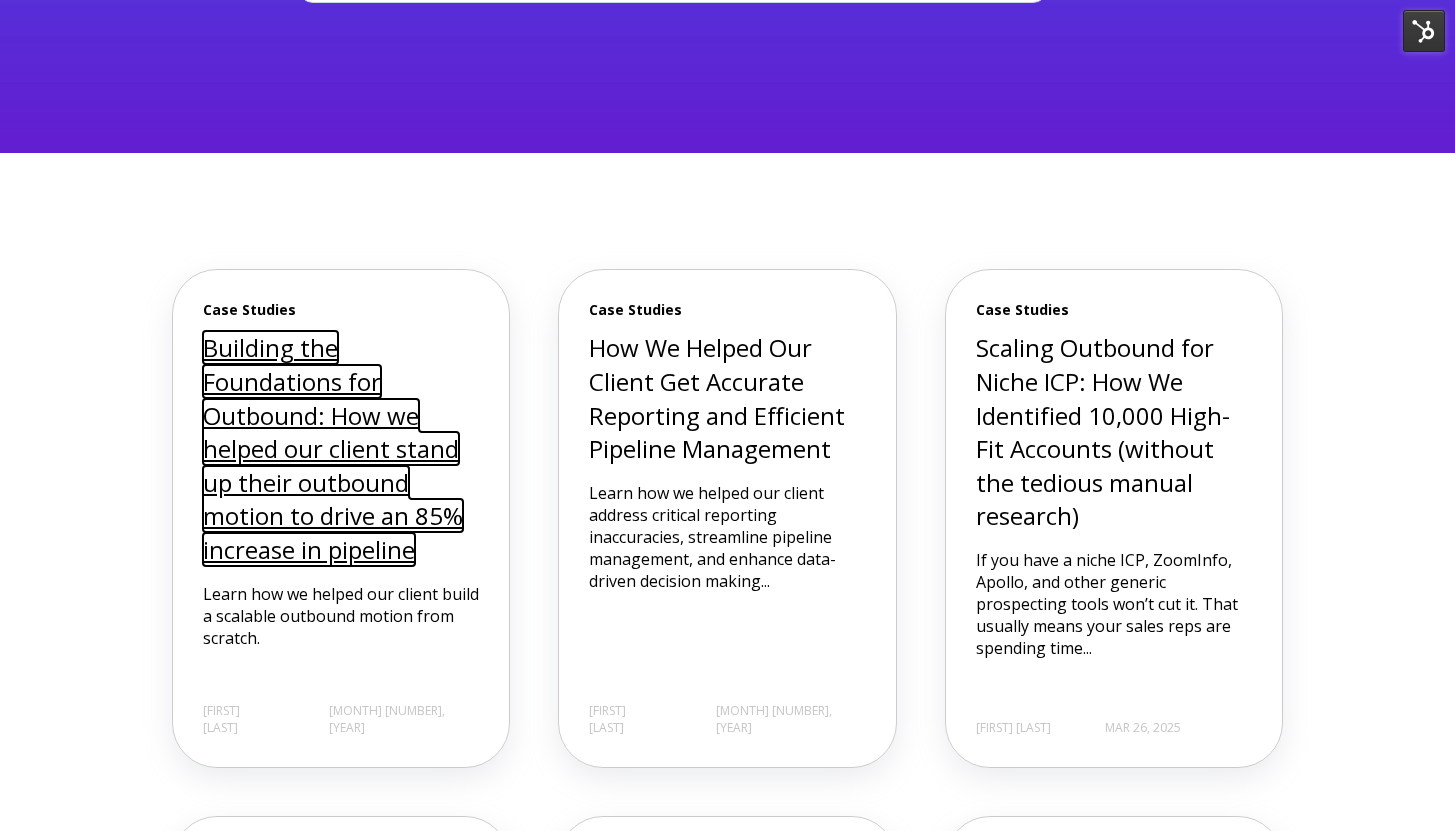 click on "Building the Foundations for Outbound: How we helped our client stand up their outbound motion to drive an 85% increase in pipeline" at bounding box center (333, 448) 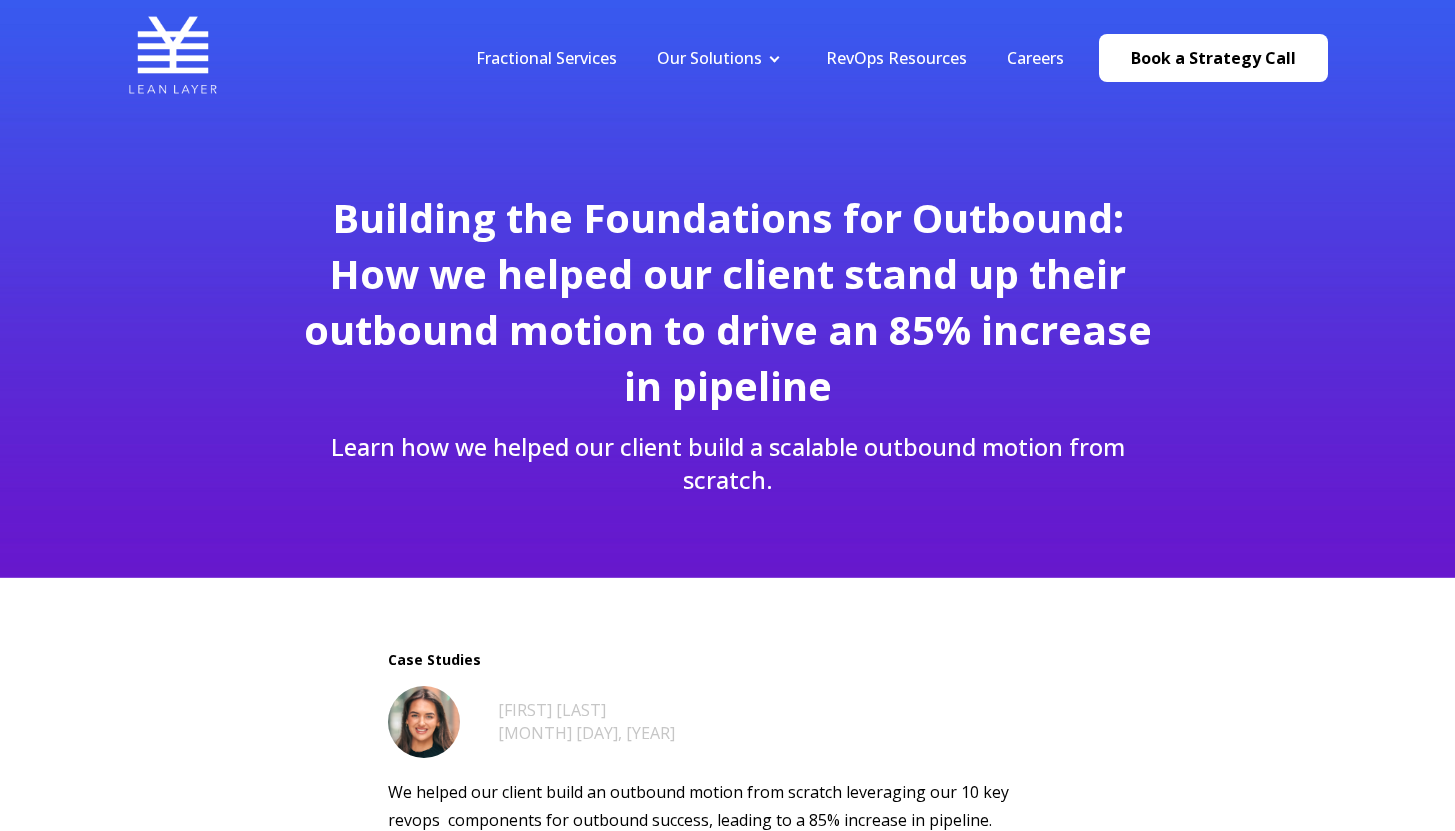 scroll, scrollTop: 0, scrollLeft: 0, axis: both 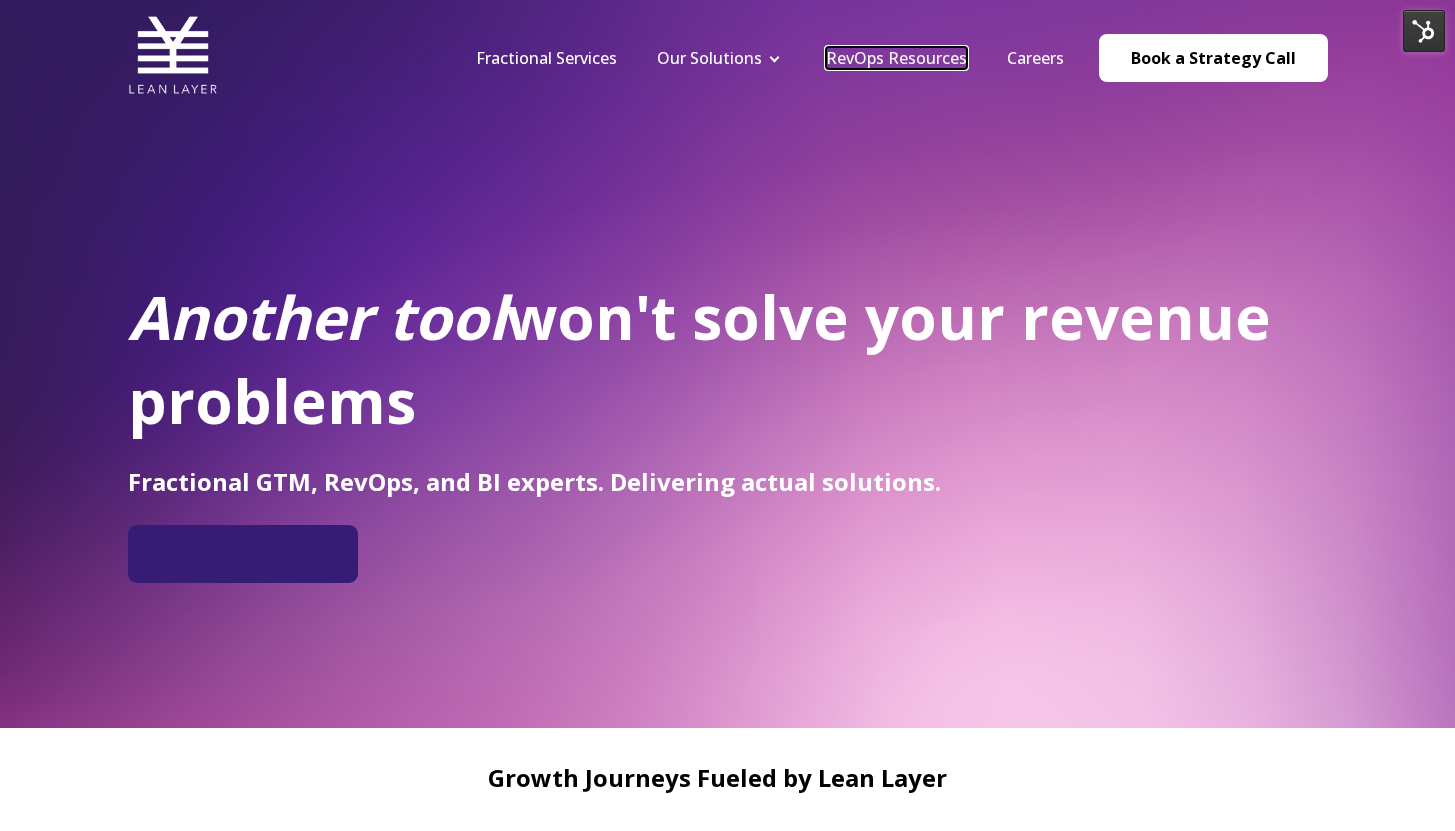 click on "RevOps Resources" at bounding box center (896, 58) 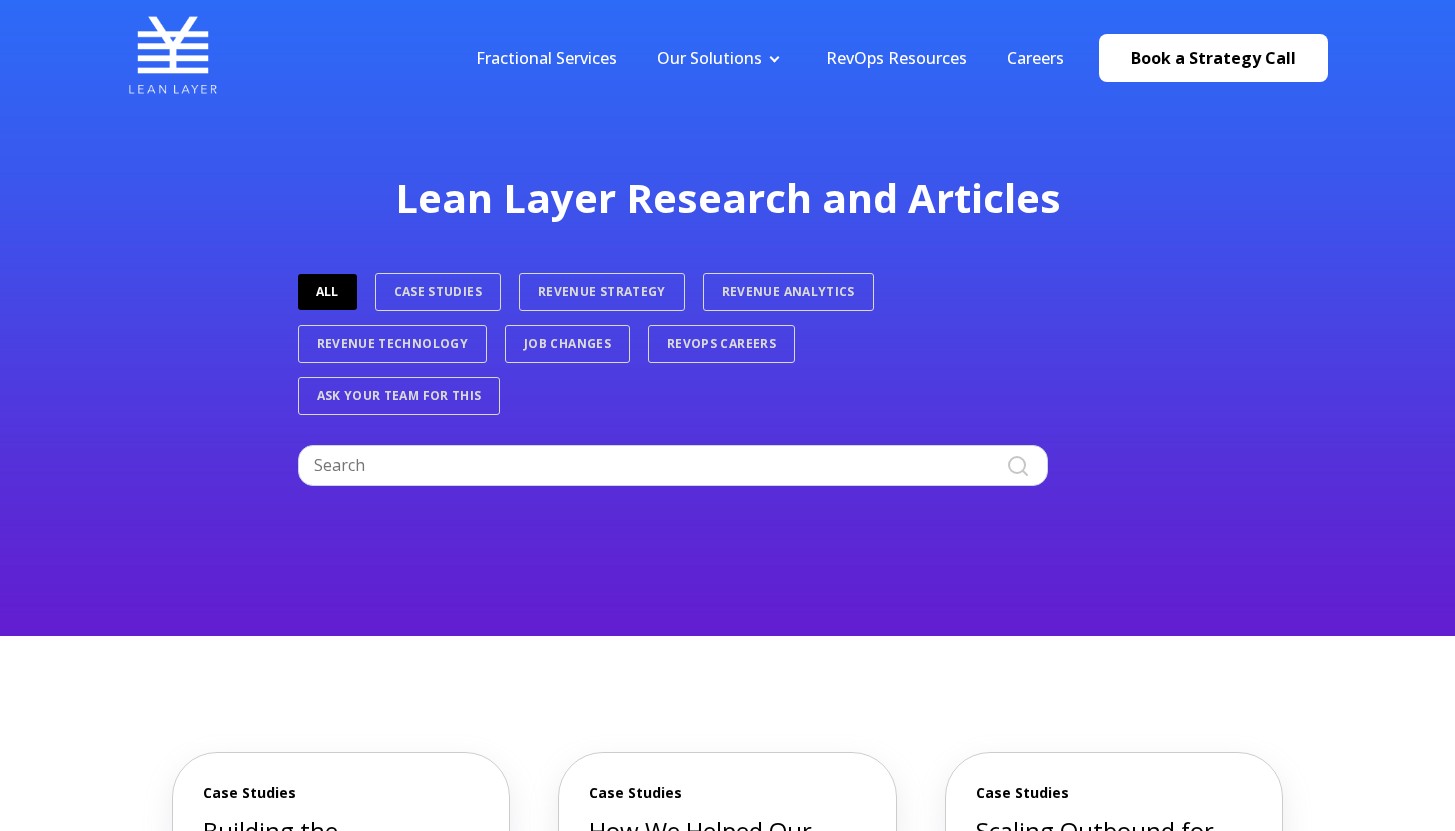 scroll, scrollTop: 0, scrollLeft: 0, axis: both 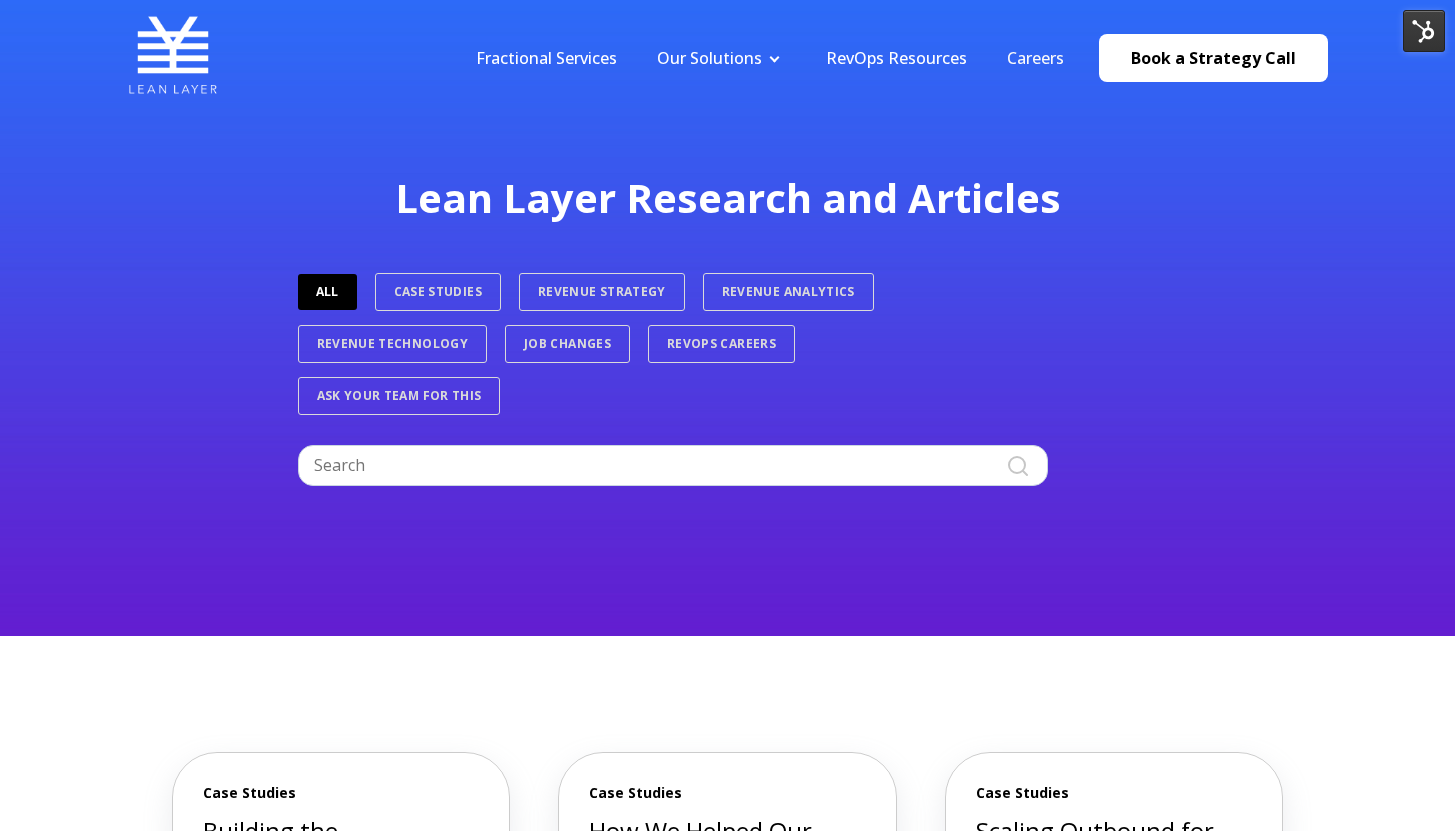 click on "Fractional Services
Our Solutions
Revenue Tech
Revenue Analytics
Revenue Strategy
RevOps Resources
Careers
Book a Strategy Call" at bounding box center (892, 57) 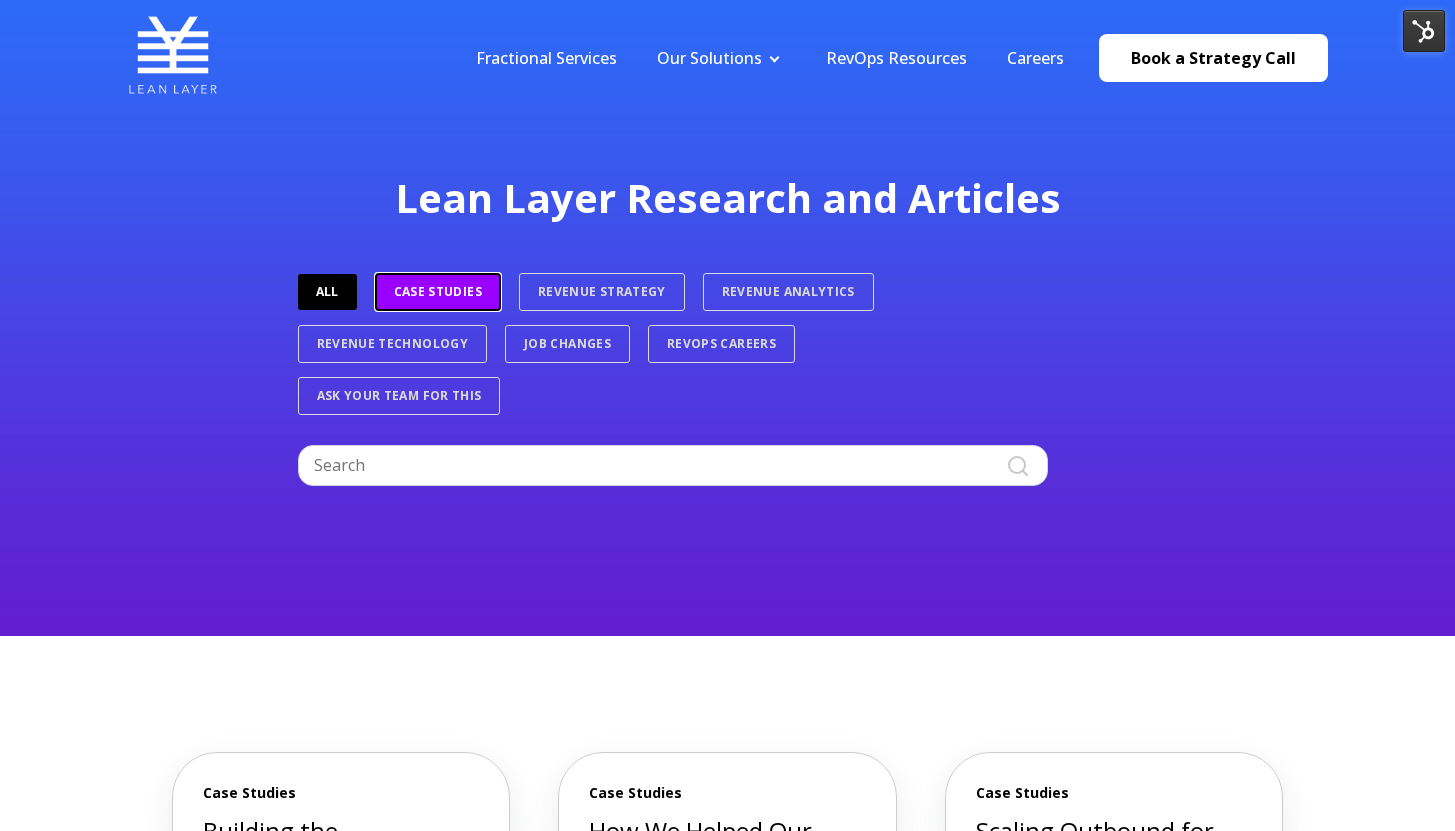 click on "Case Studies" at bounding box center (438, 292) 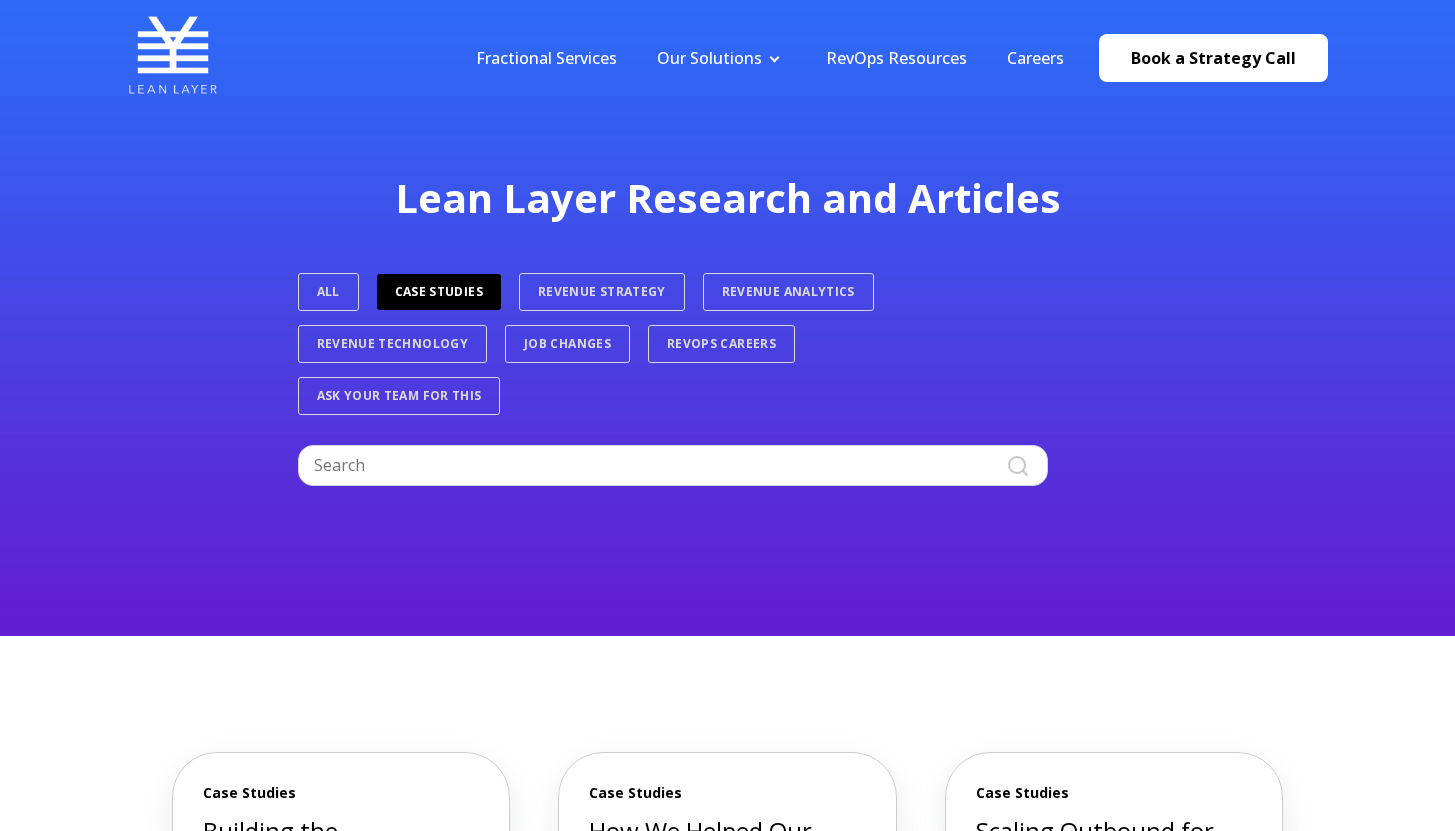 scroll, scrollTop: 0, scrollLeft: 0, axis: both 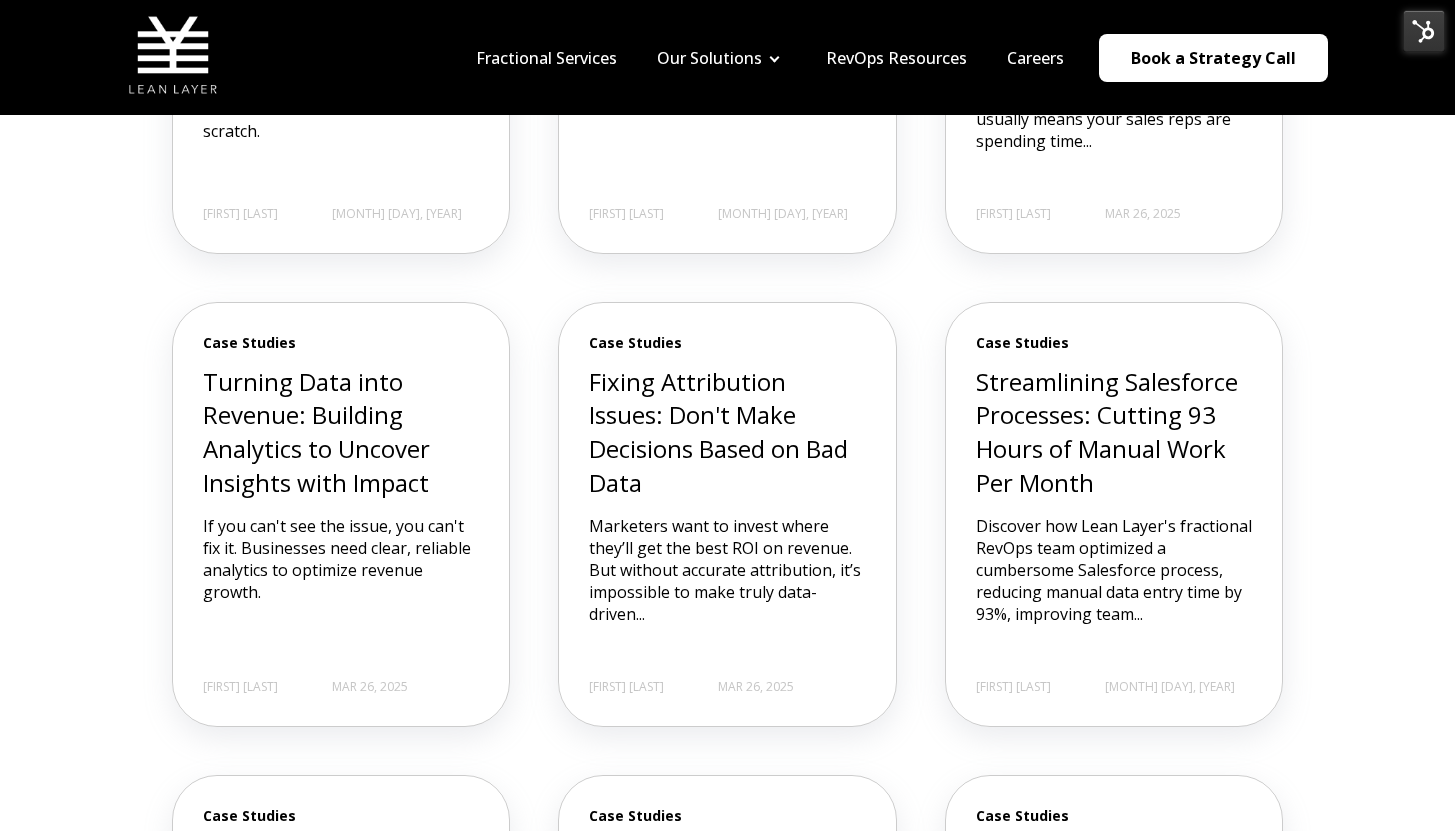 click on "Case Studies
Streamlining Salesforce Processes: Cutting 93 Hours of Manual Work Per Month
Discover how Lean Layer's fractional RevOps team optimized a cumbersome Salesforce process, reducing manual data entry time by 93%, improving team..." at bounding box center [1114, 490] 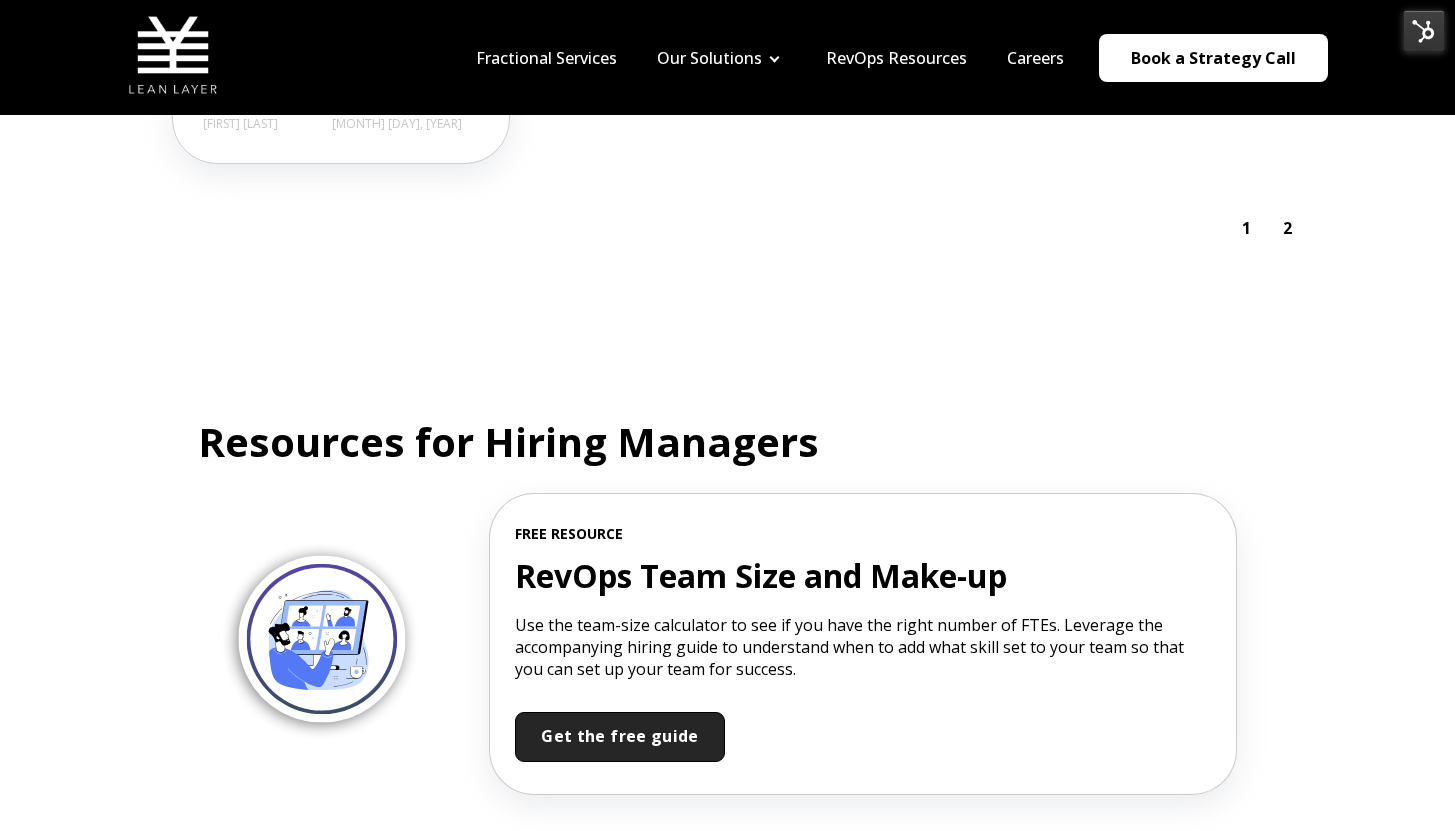scroll, scrollTop: 2532, scrollLeft: 0, axis: vertical 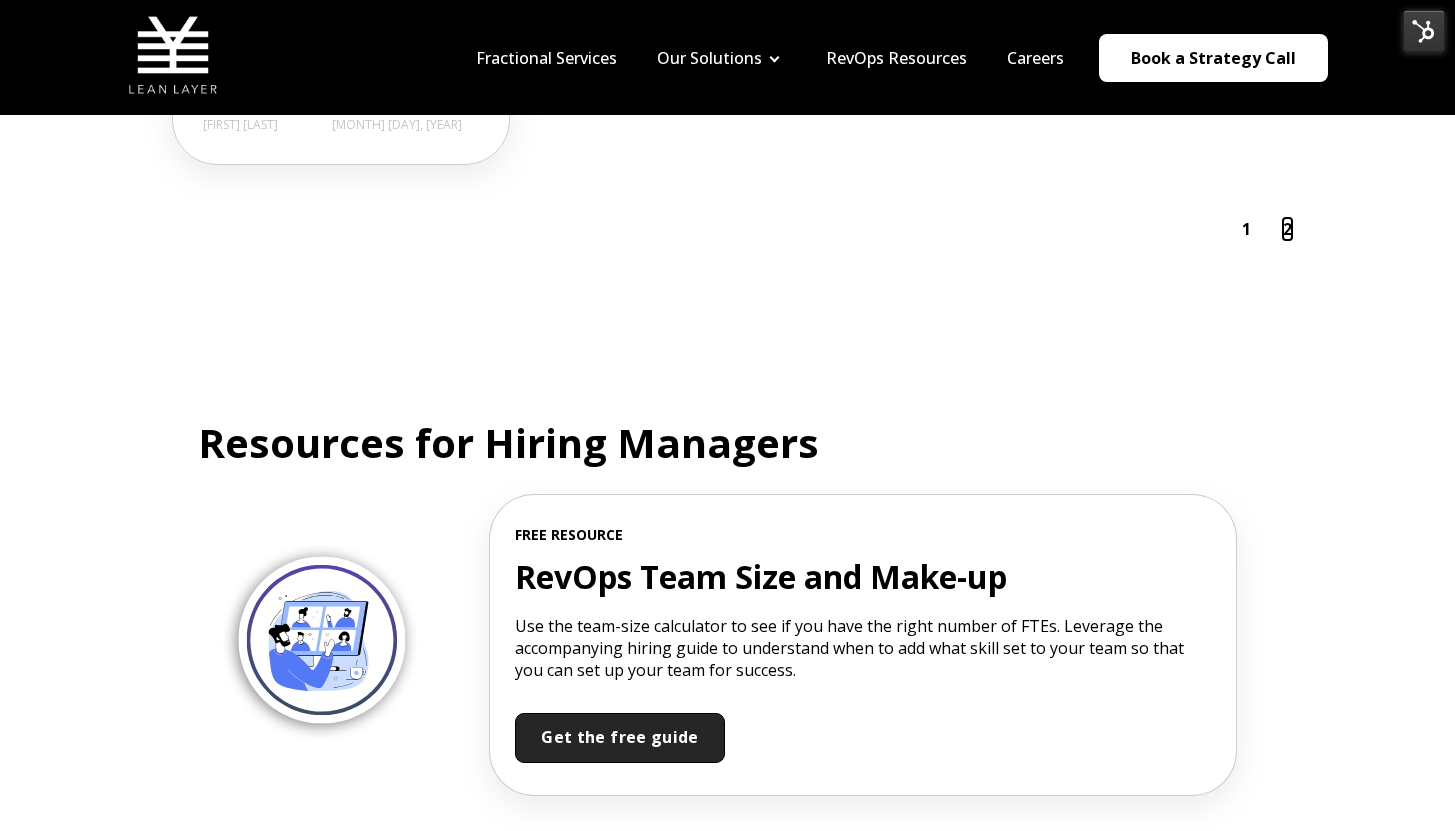 click on "2" at bounding box center (1287, 229) 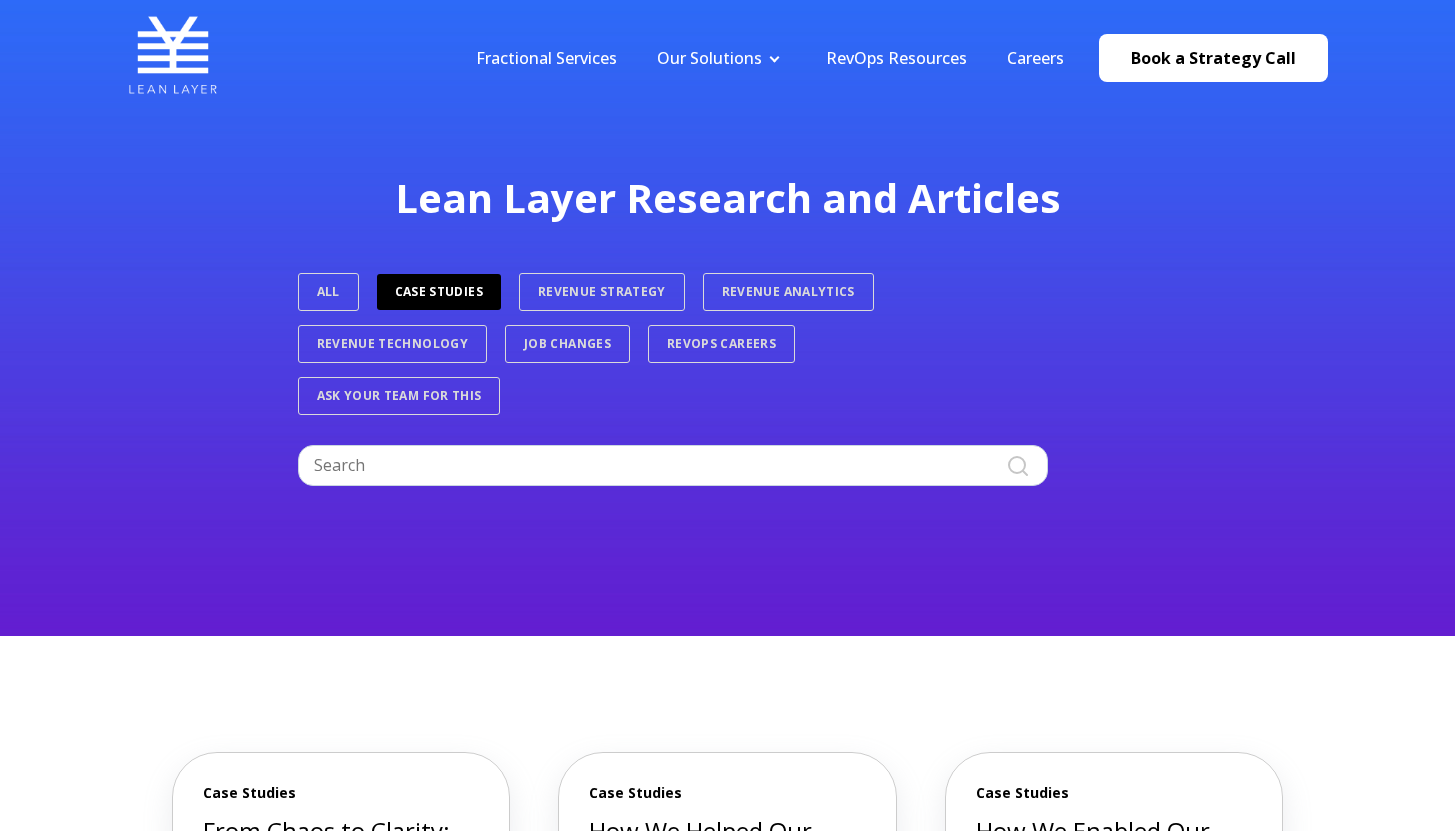 scroll, scrollTop: 0, scrollLeft: 0, axis: both 